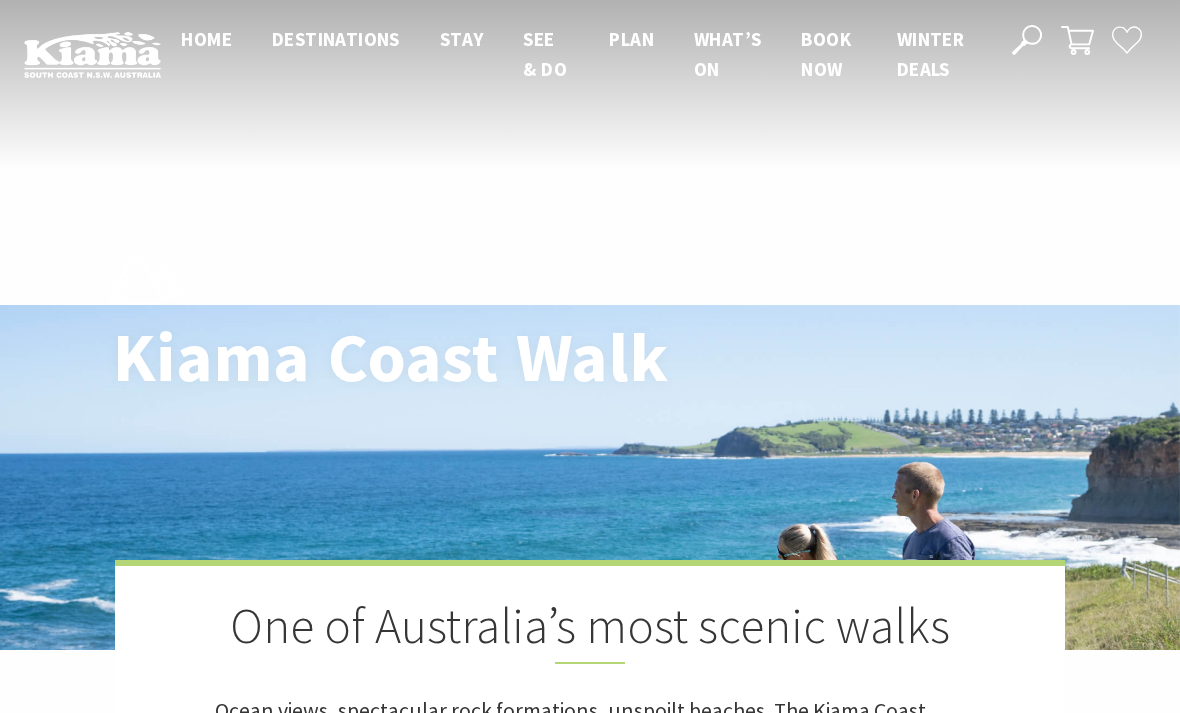 scroll, scrollTop: 610, scrollLeft: 0, axis: vertical 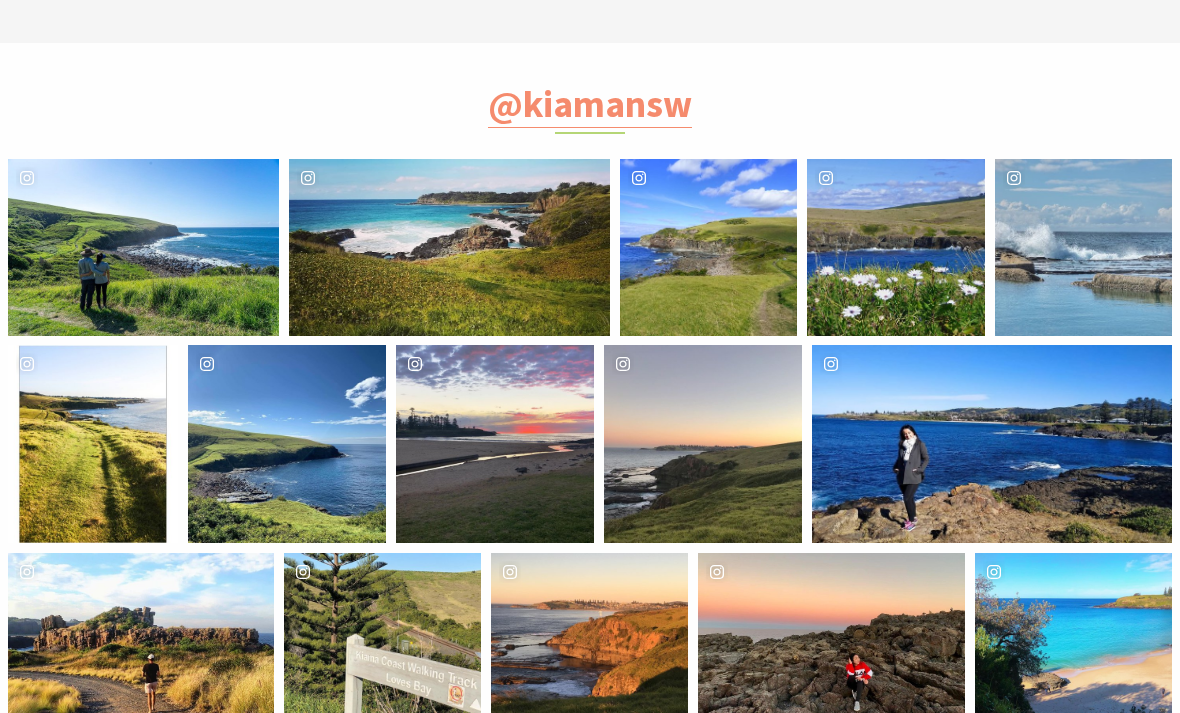 click on "sarah.ktran" at bounding box center [143, 247] 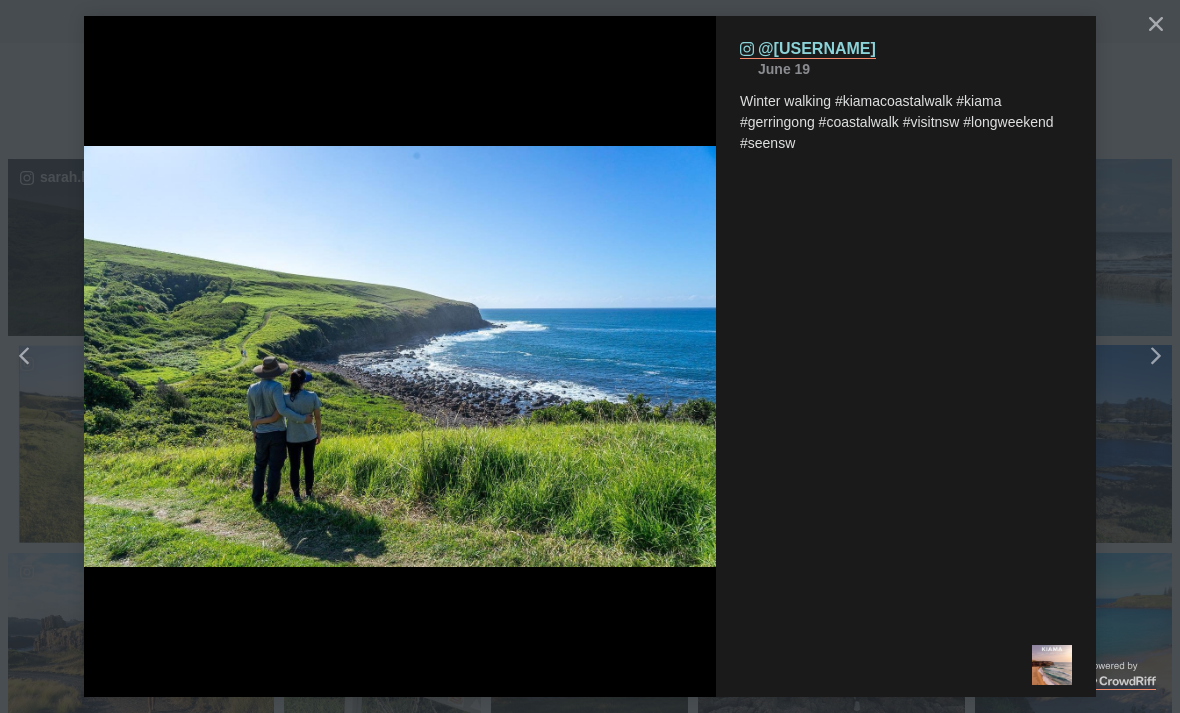 click on "Right" at bounding box center [1175, 356] 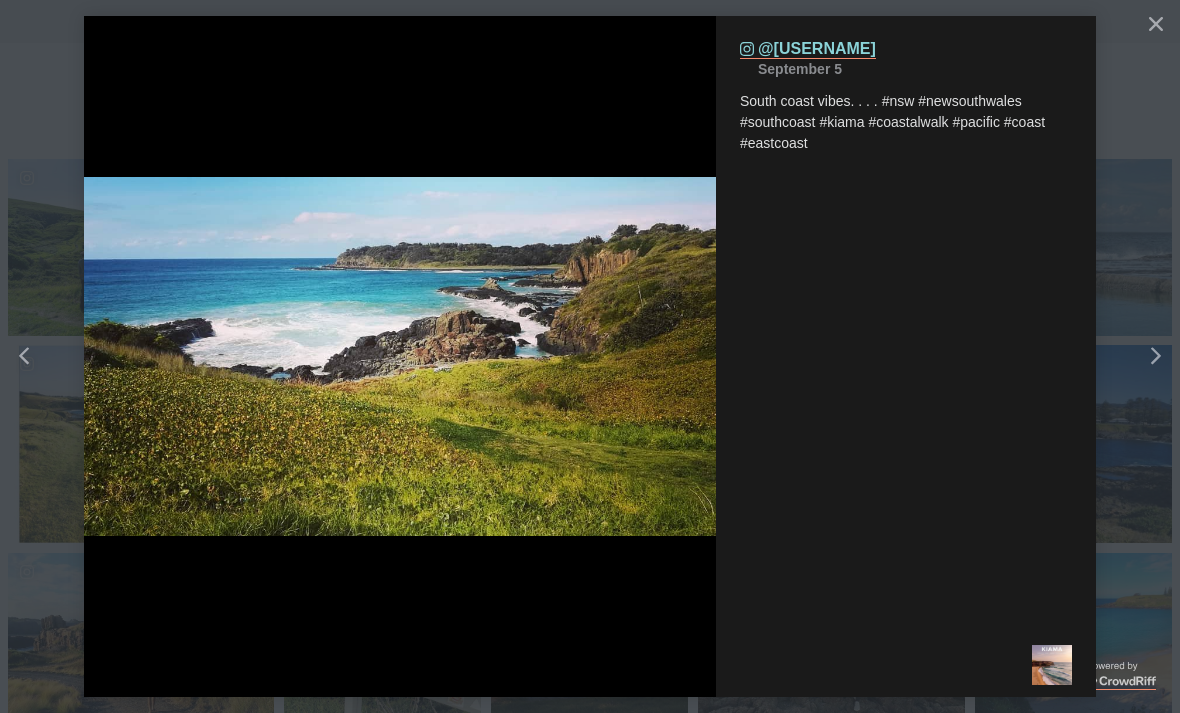 click on "Right" 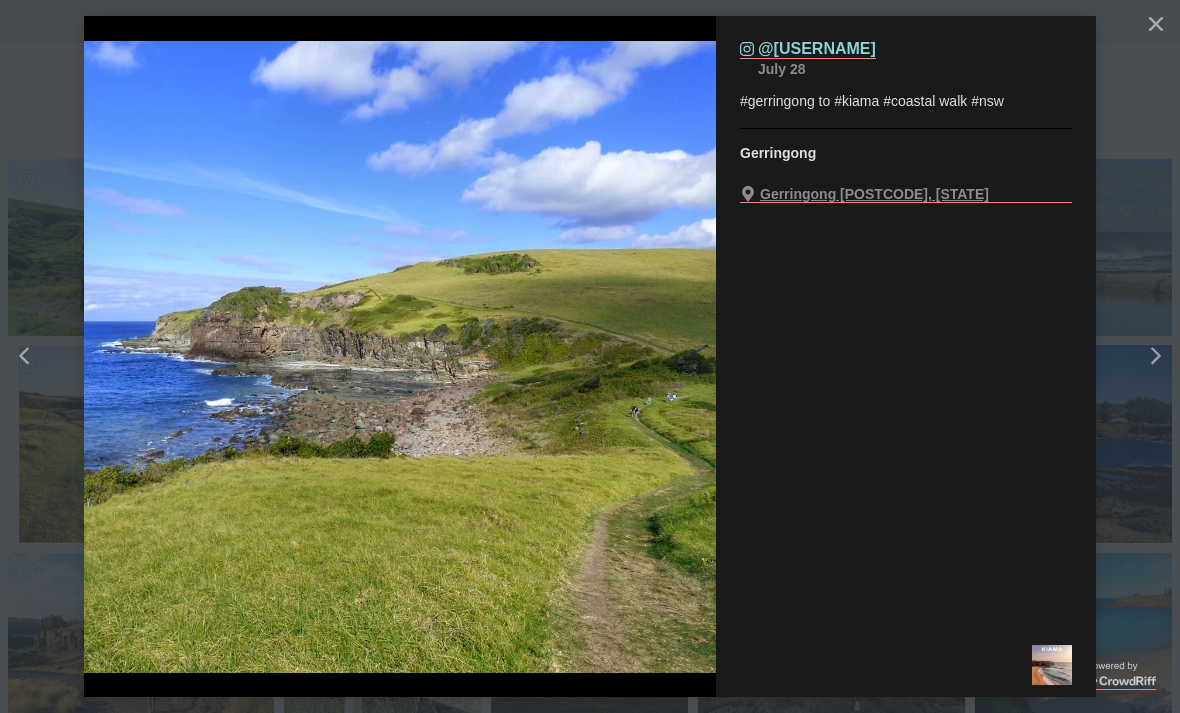 click on "Right" at bounding box center [1175, 356] 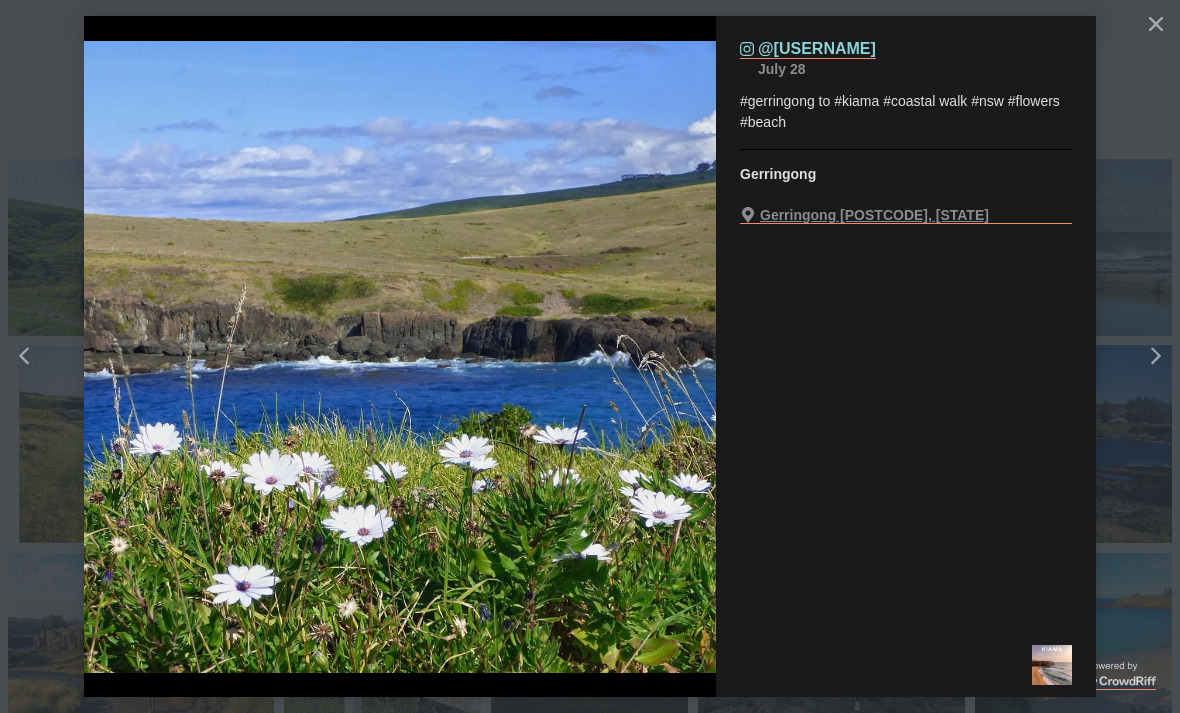 click 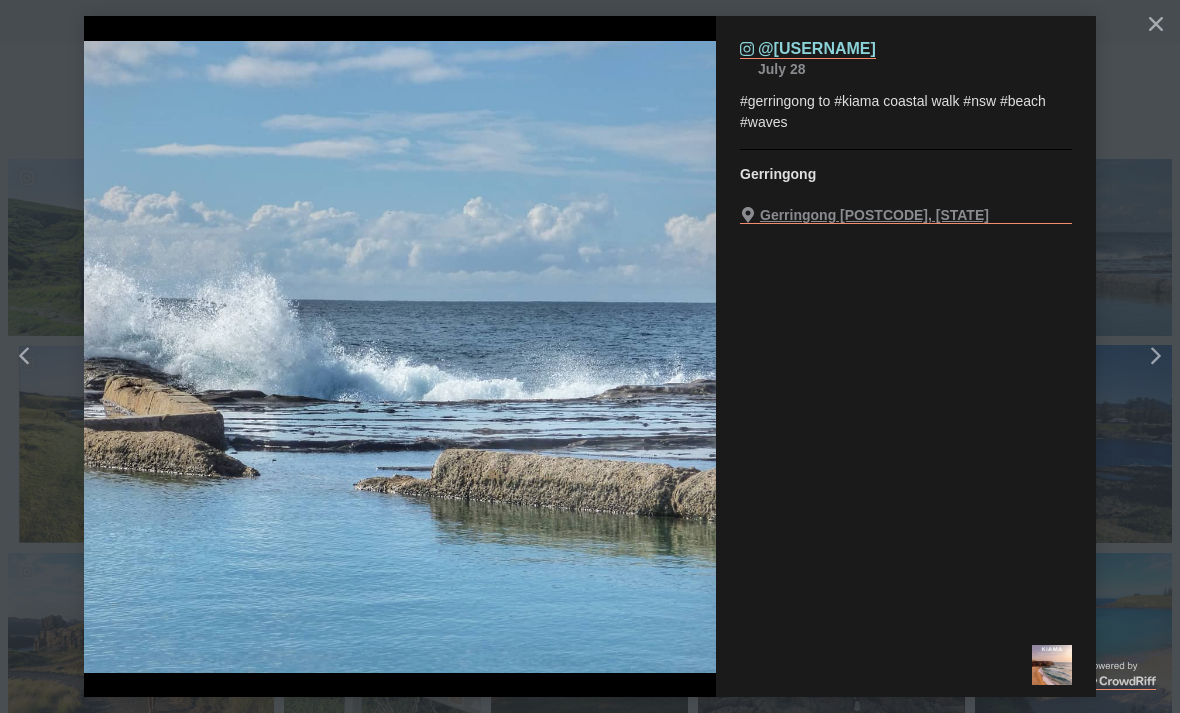 click on "Right" 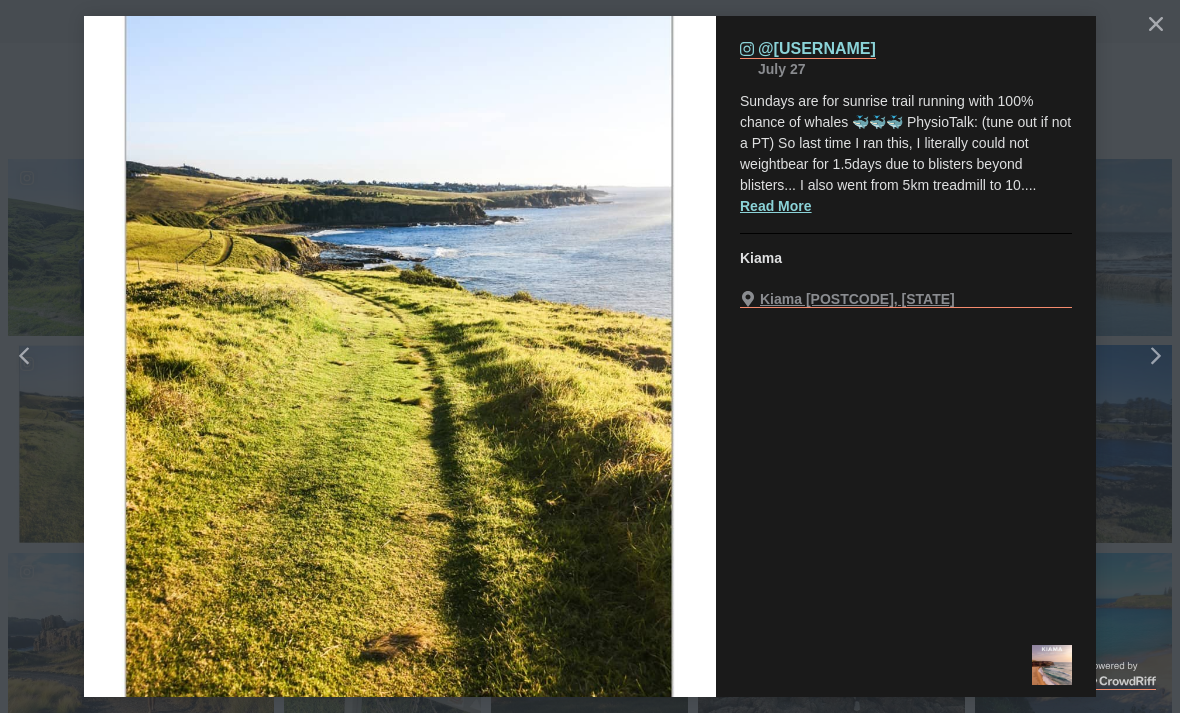 click on "Read More" at bounding box center [776, 206] 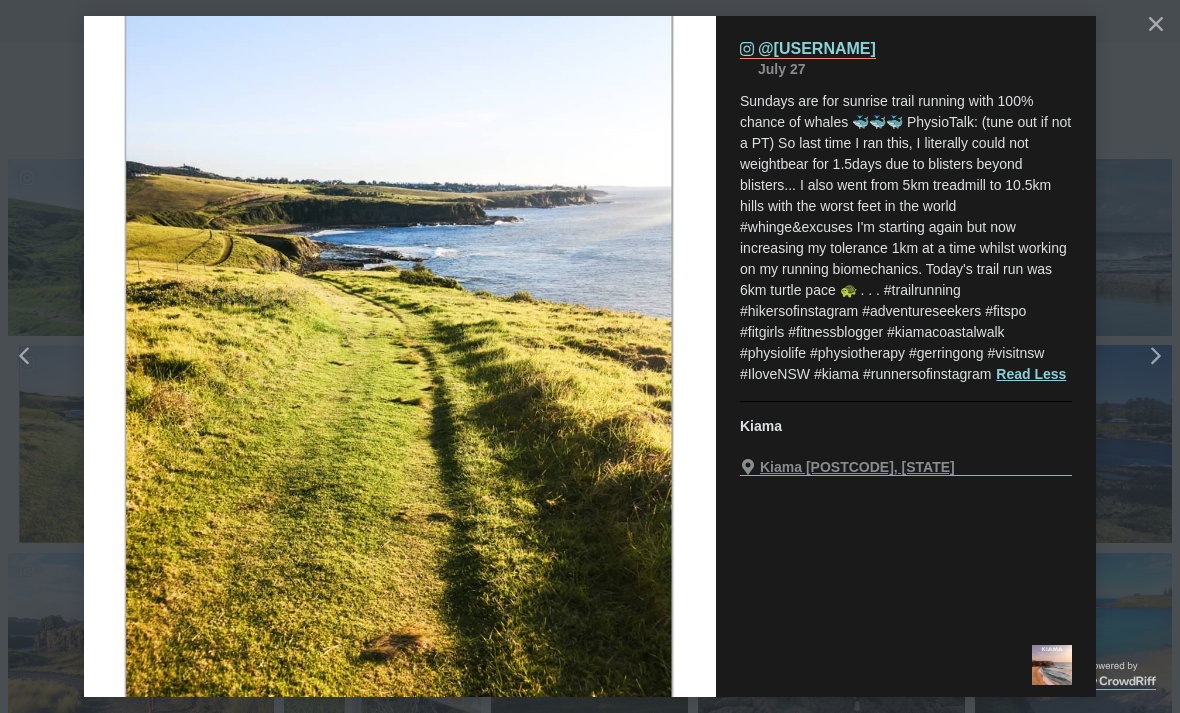 click on "Right" at bounding box center (1148, 356) 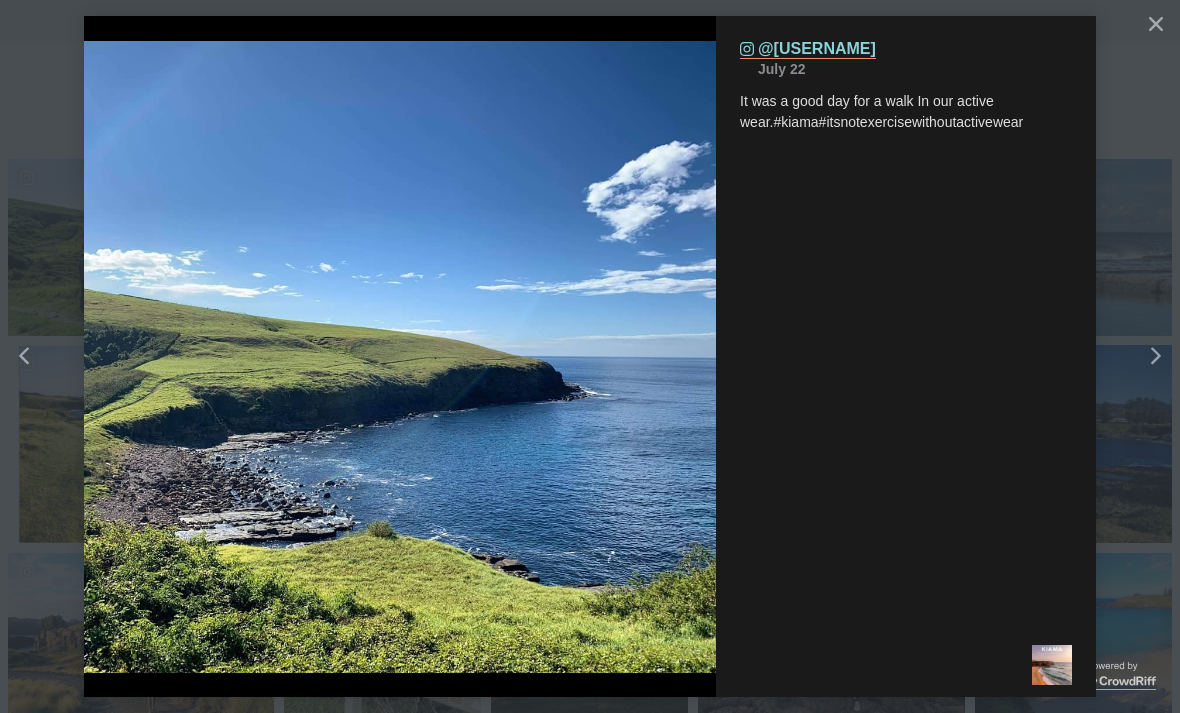 click on "Right" 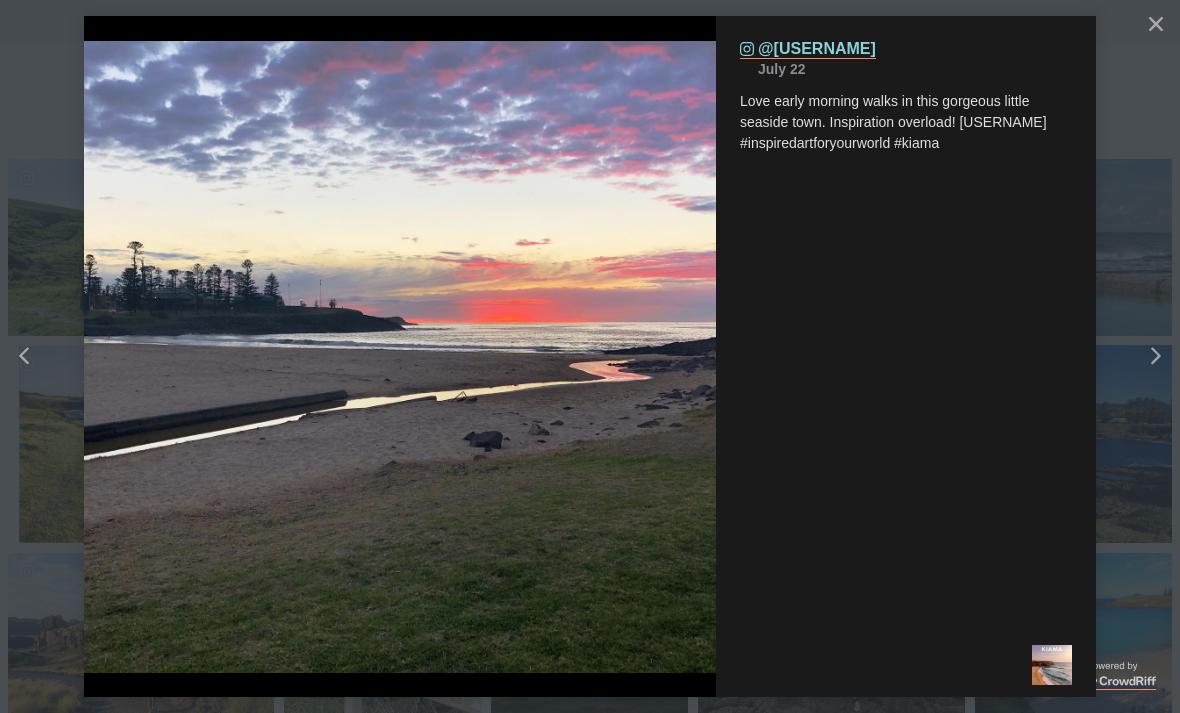 click 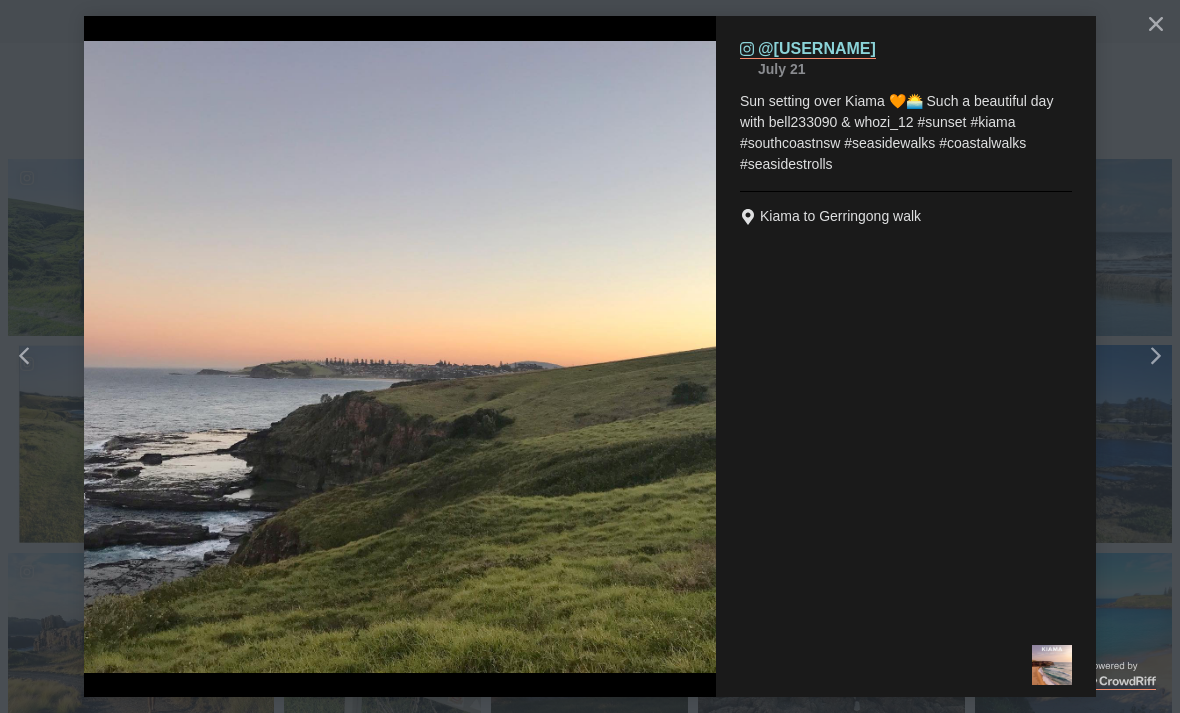 click on "Right" at bounding box center [1175, 356] 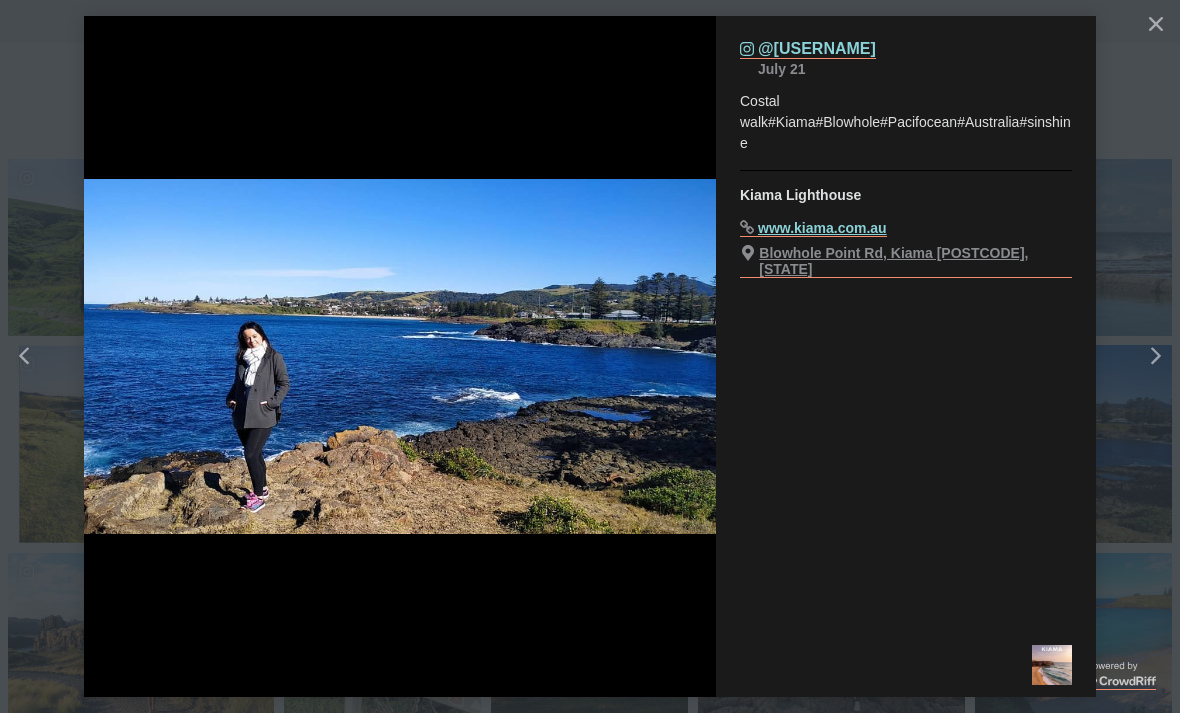 click on "Right" 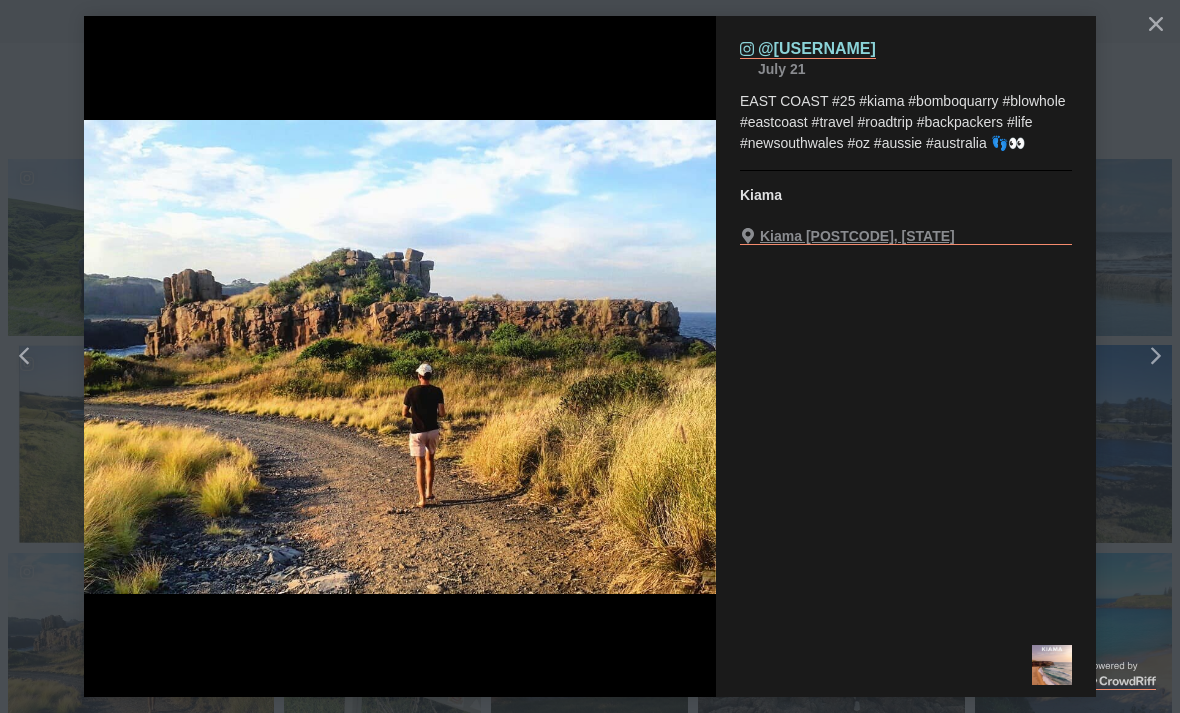 click on "Right" 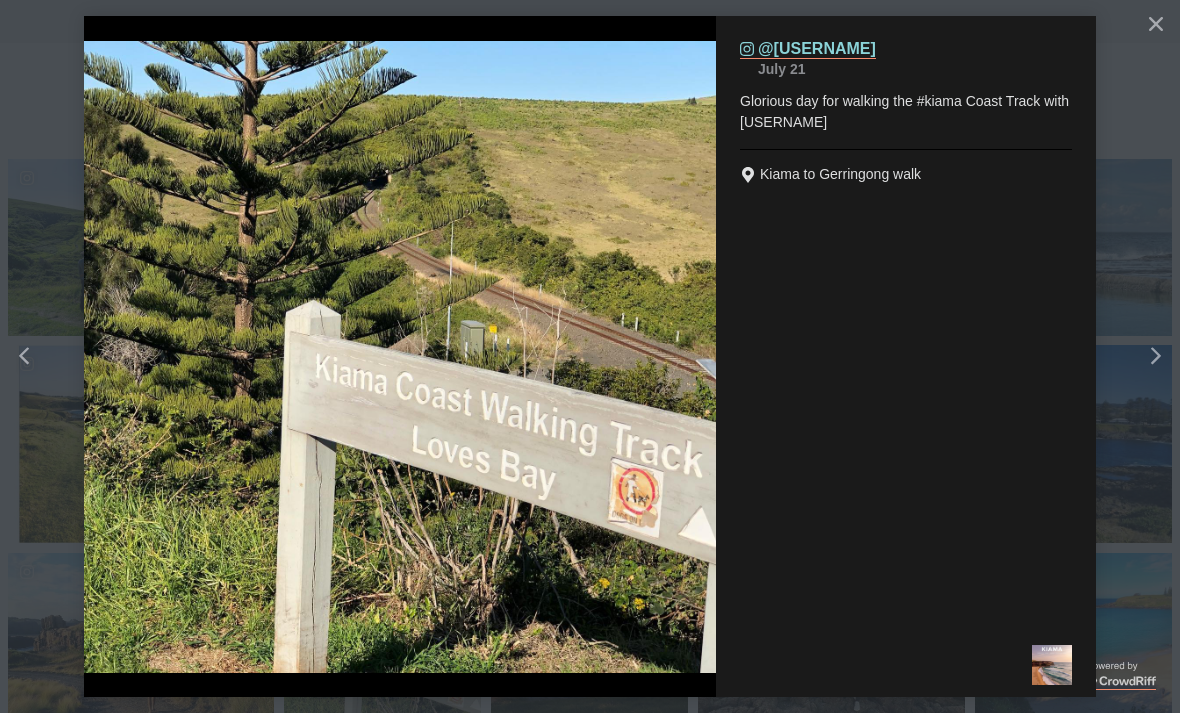 click on "Right" 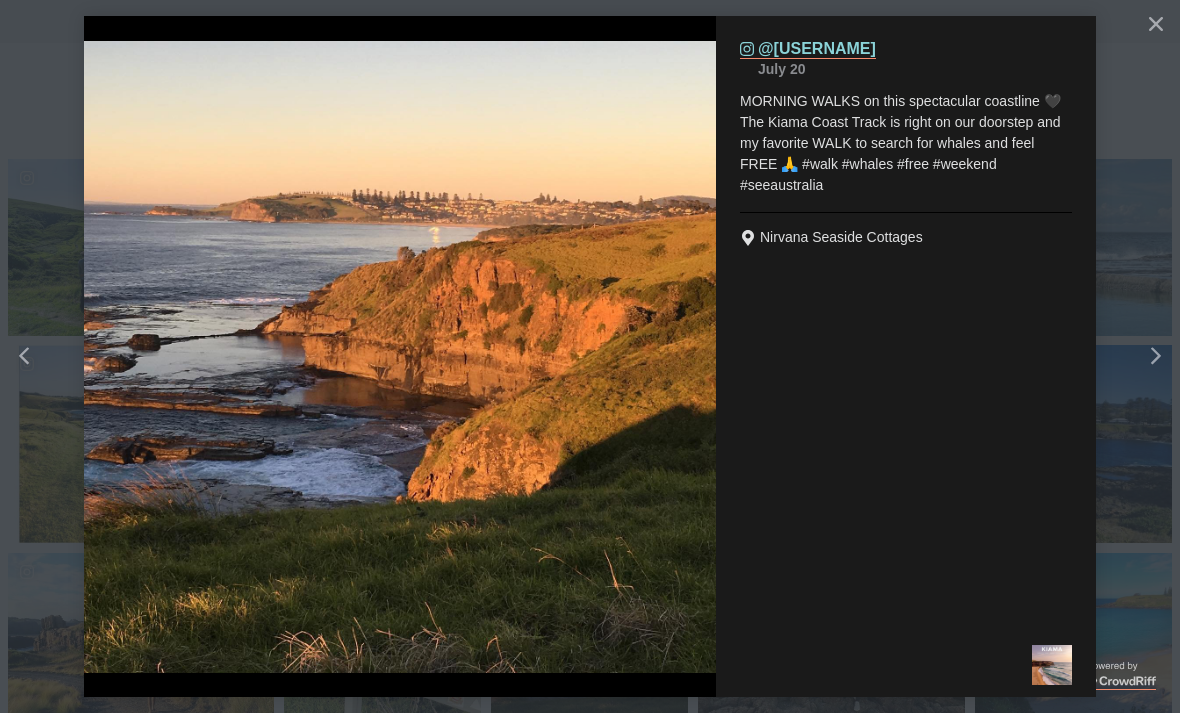 click on "Right" at bounding box center (1175, 356) 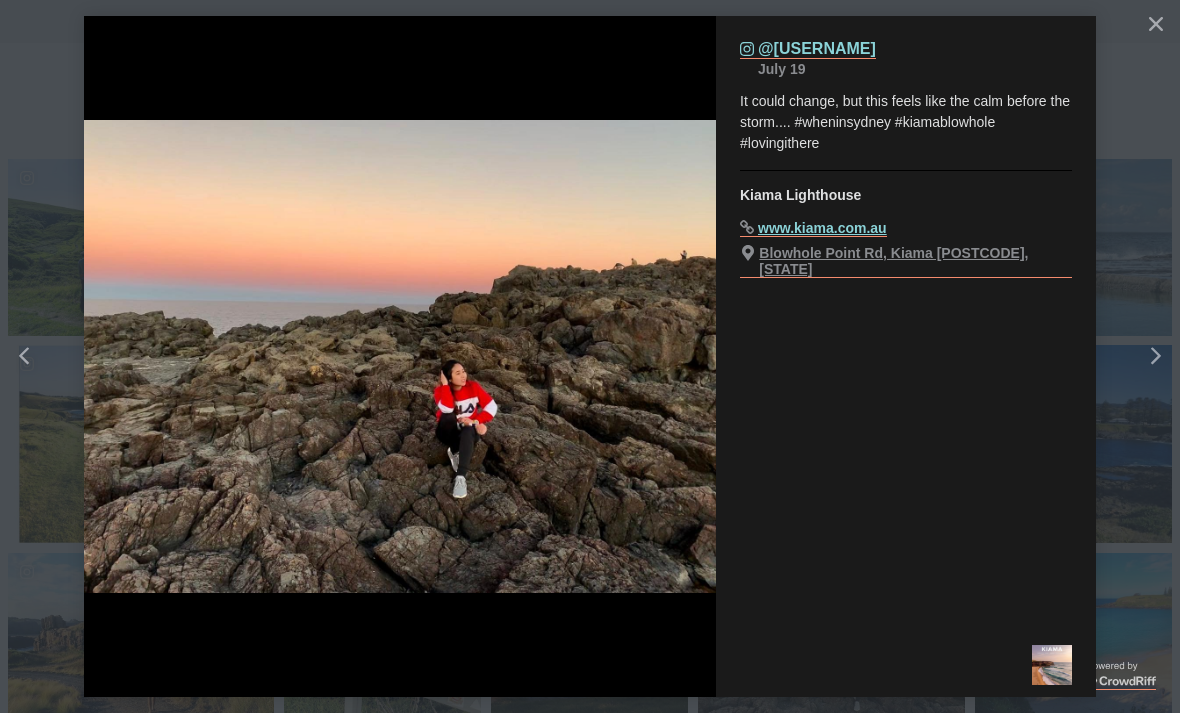 click on "Right" 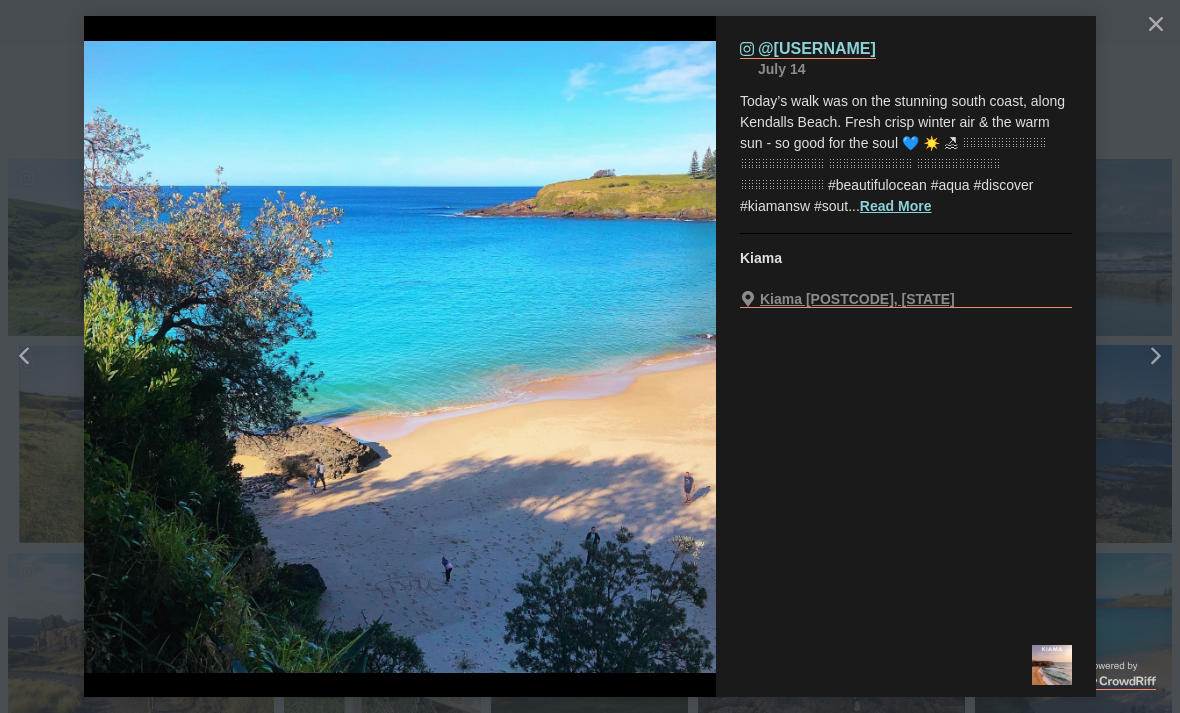 click on "Right" at bounding box center (1148, 356) 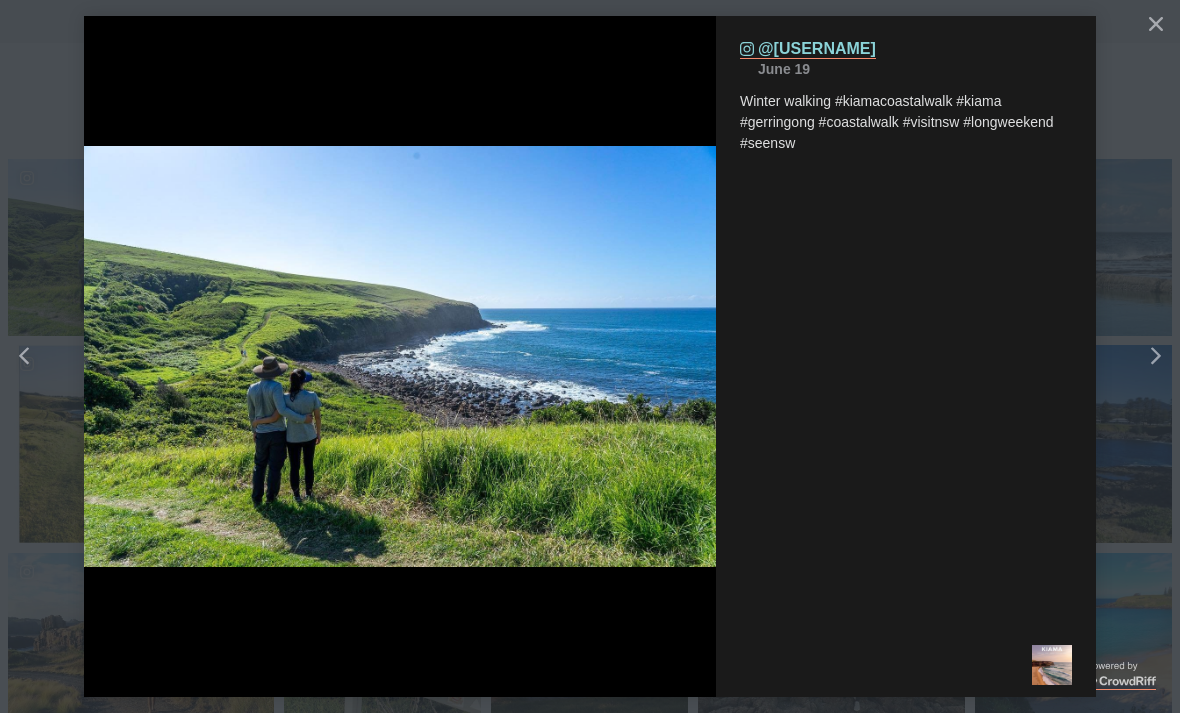 click on "Right" at bounding box center (1175, 356) 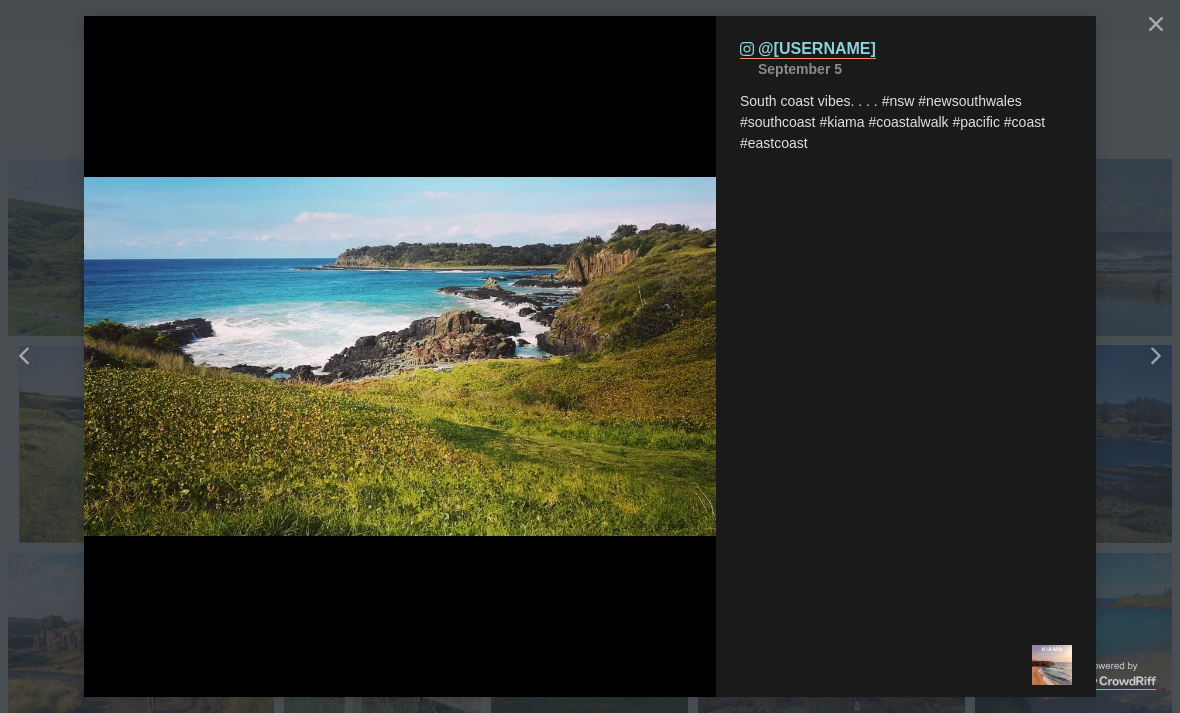 click on "Right" at bounding box center [1175, 356] 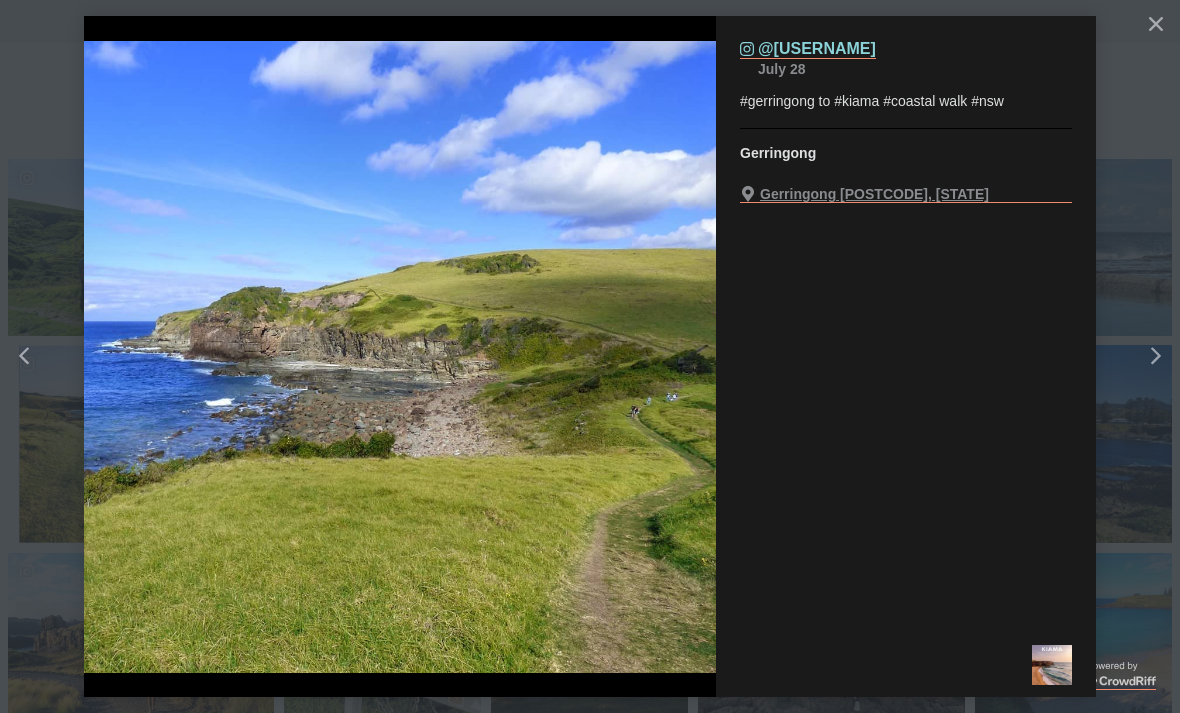 click on "Right" at bounding box center [1175, 356] 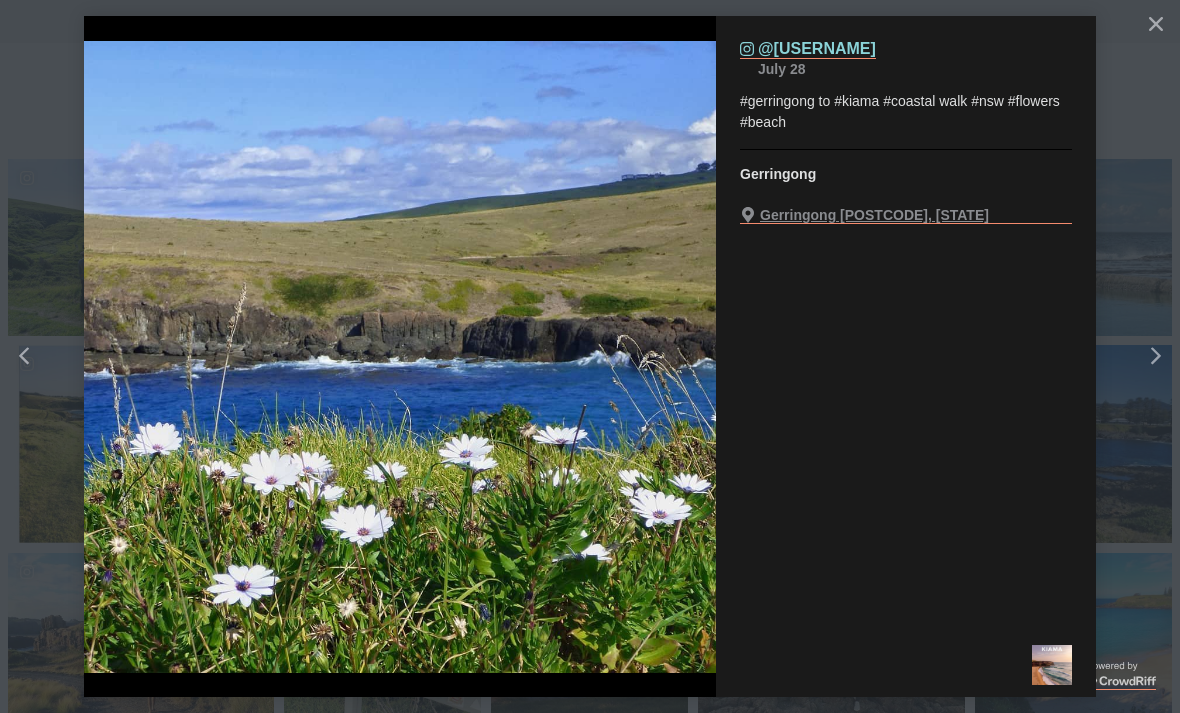 click on "Right" at bounding box center (1175, 356) 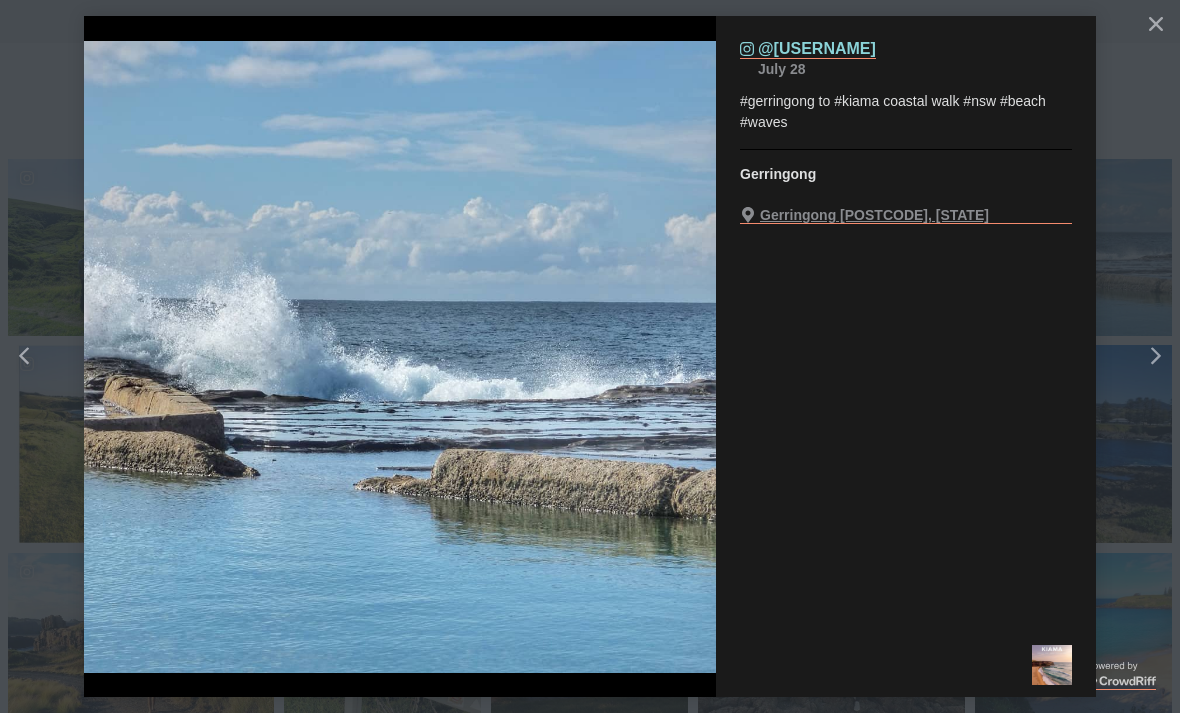click on "Left" at bounding box center (31, 356) 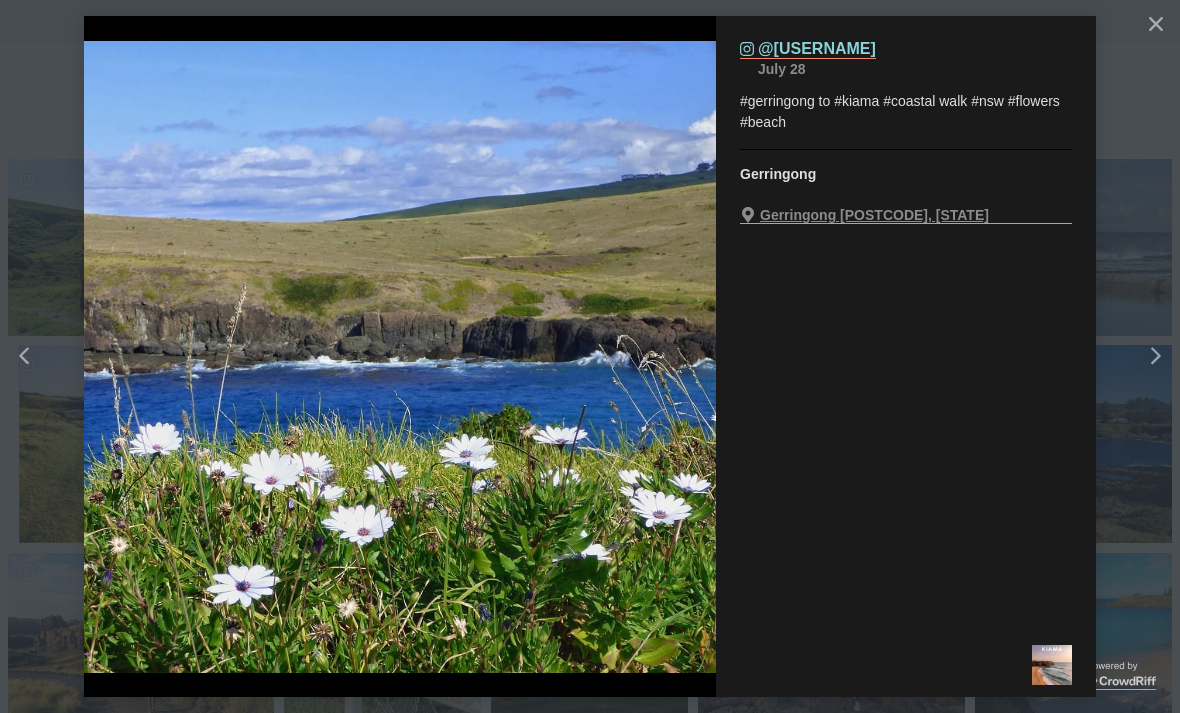 click 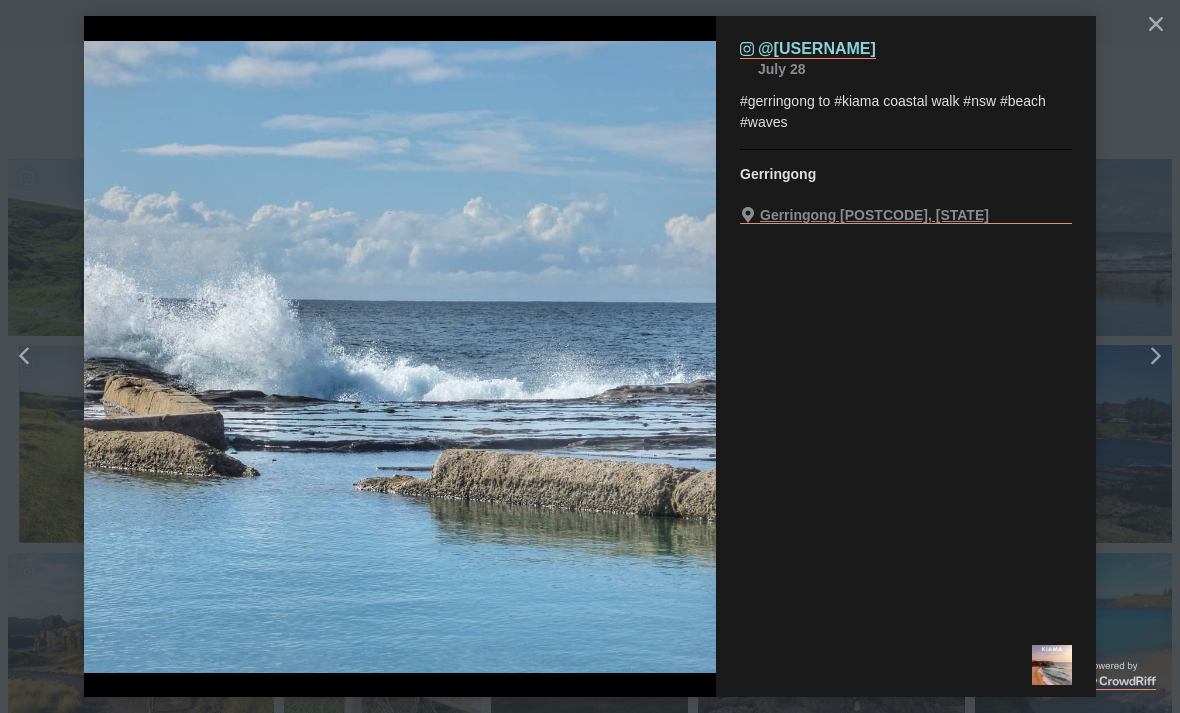 click on "Right" at bounding box center [1175, 356] 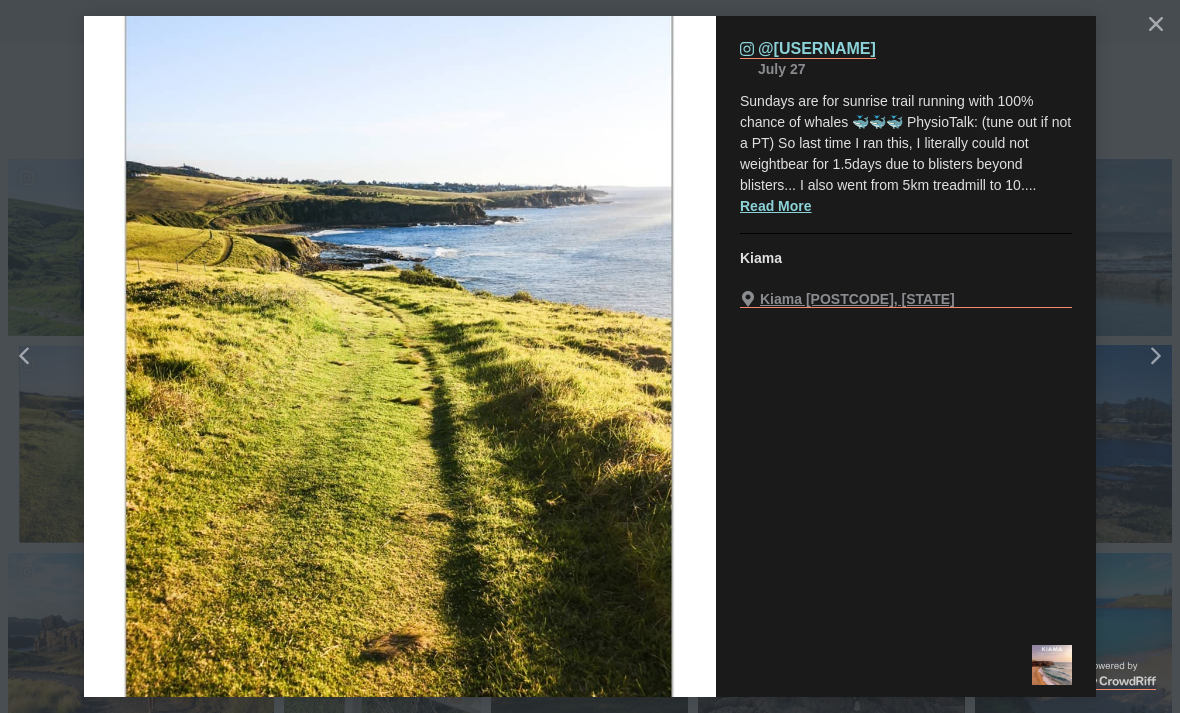 click on "Close" 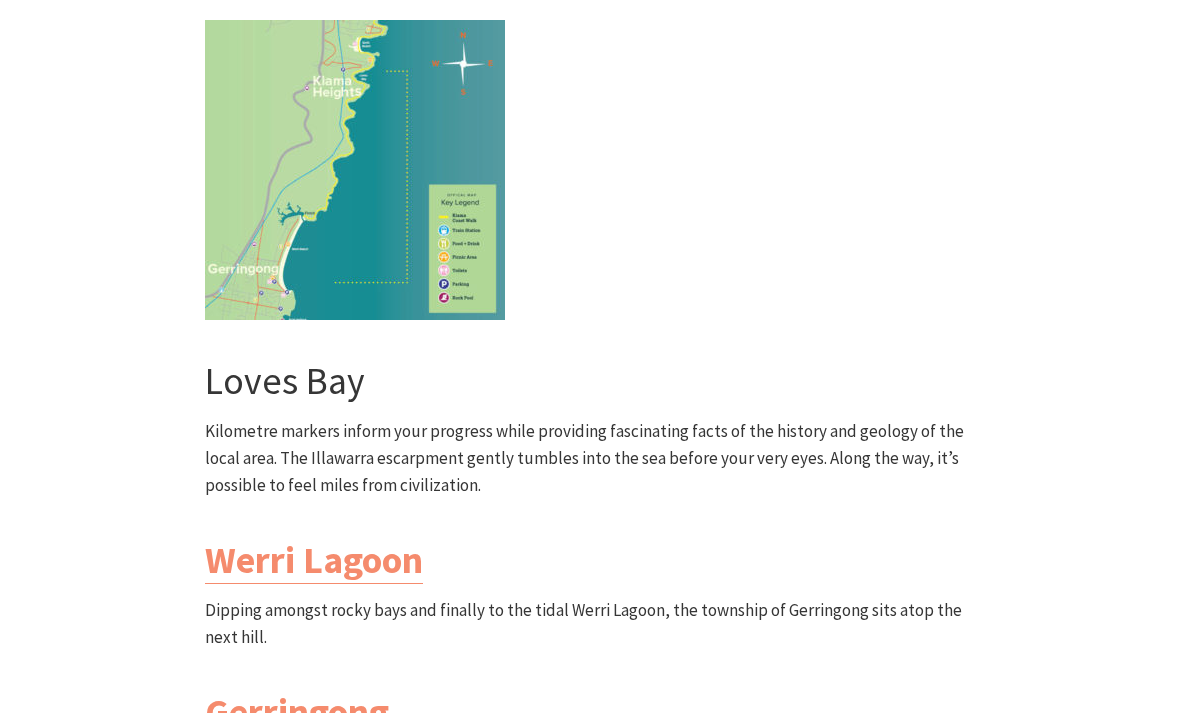 scroll, scrollTop: 5354, scrollLeft: 0, axis: vertical 